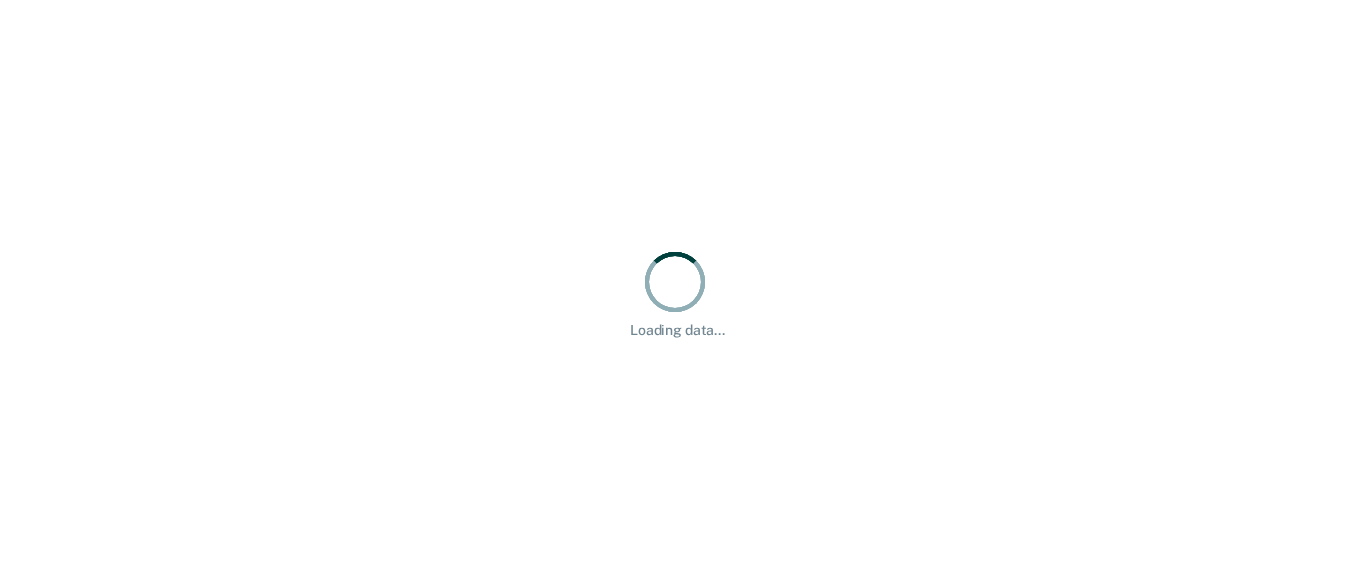 scroll, scrollTop: 0, scrollLeft: 0, axis: both 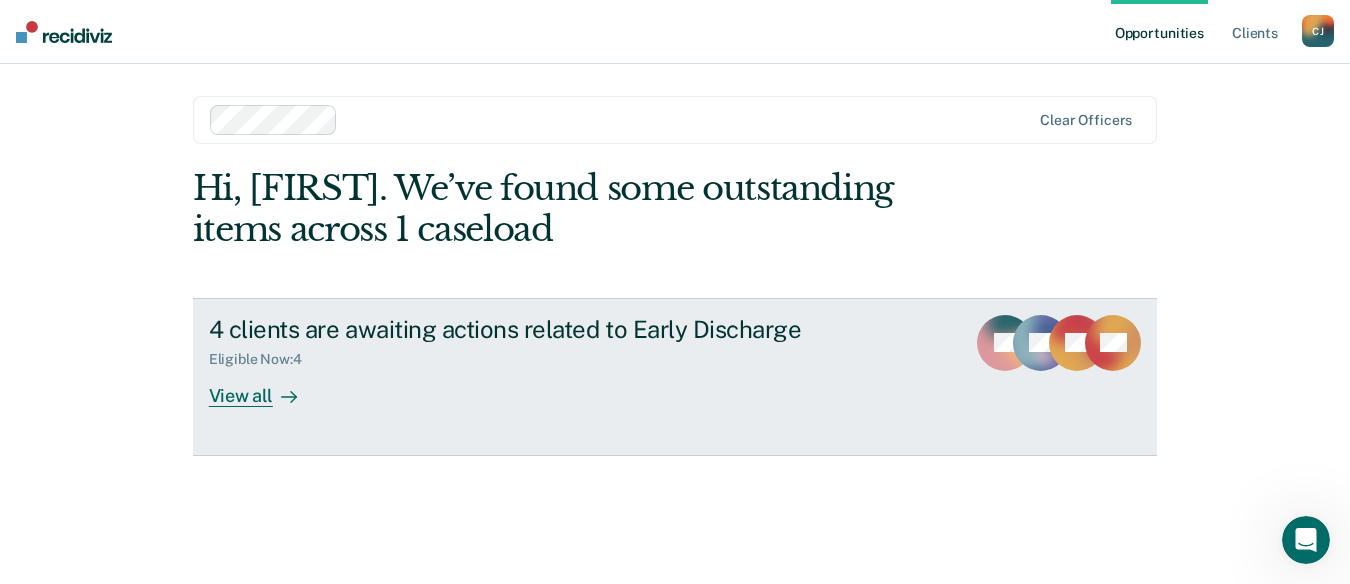 click on "View all" at bounding box center [265, 387] 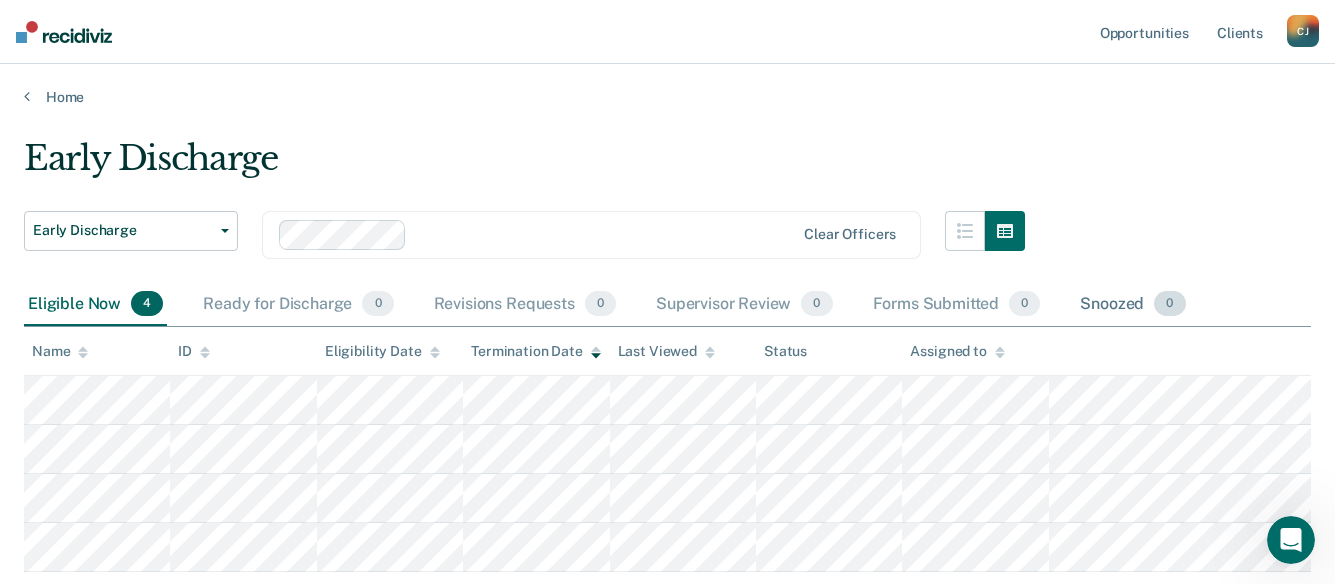 click on "Snoozed 0" at bounding box center [1132, 305] 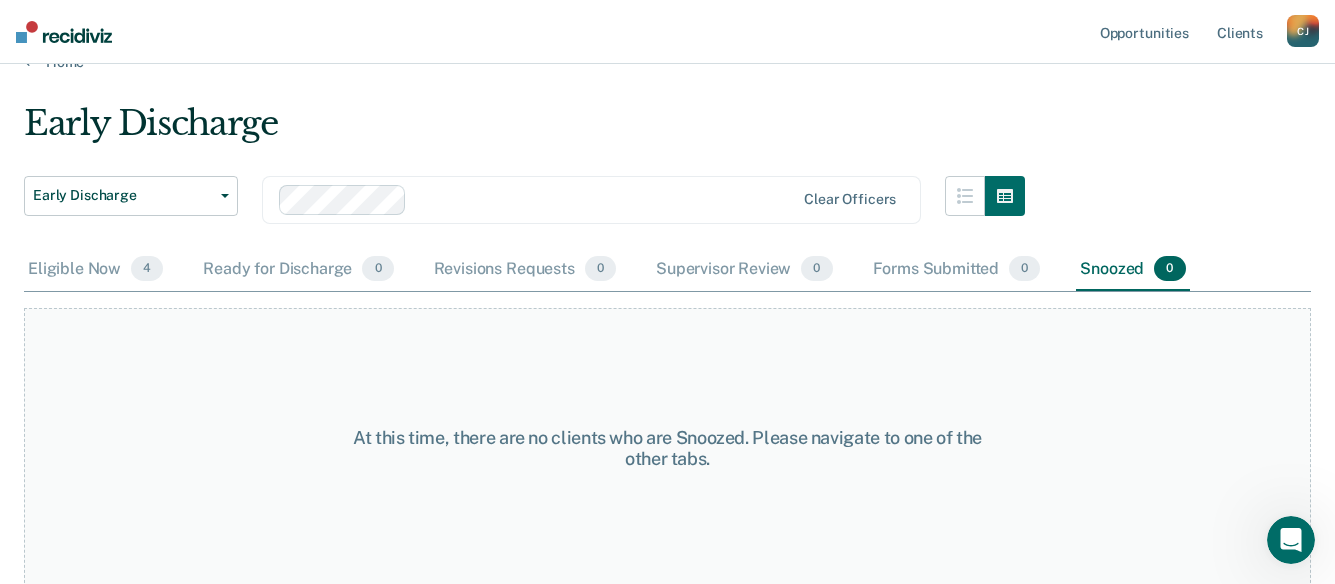 scroll, scrollTop: 39, scrollLeft: 0, axis: vertical 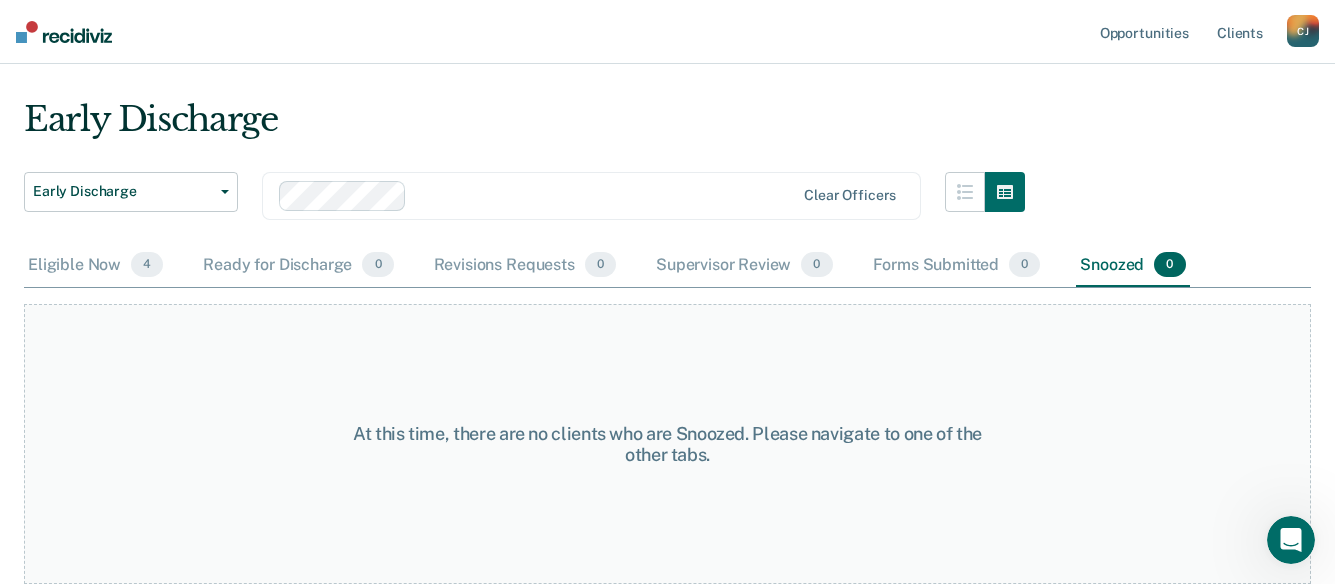 click on "Early Discharge   Early Discharge Early Discharge Clear   officers Eligible Now 4 Ready for Discharge 0 Revisions Requests 0 Supervisor Review 0 Forms Submitted 0 Snoozed 0
To pick up a draggable item, press the space bar.
While dragging, use the arrow keys to move the item.
Press space again to drop the item in its new position, or press escape to cancel.
At this time, there are no clients who are Snoozed. Please navigate to one of the other tabs." at bounding box center (667, 247) 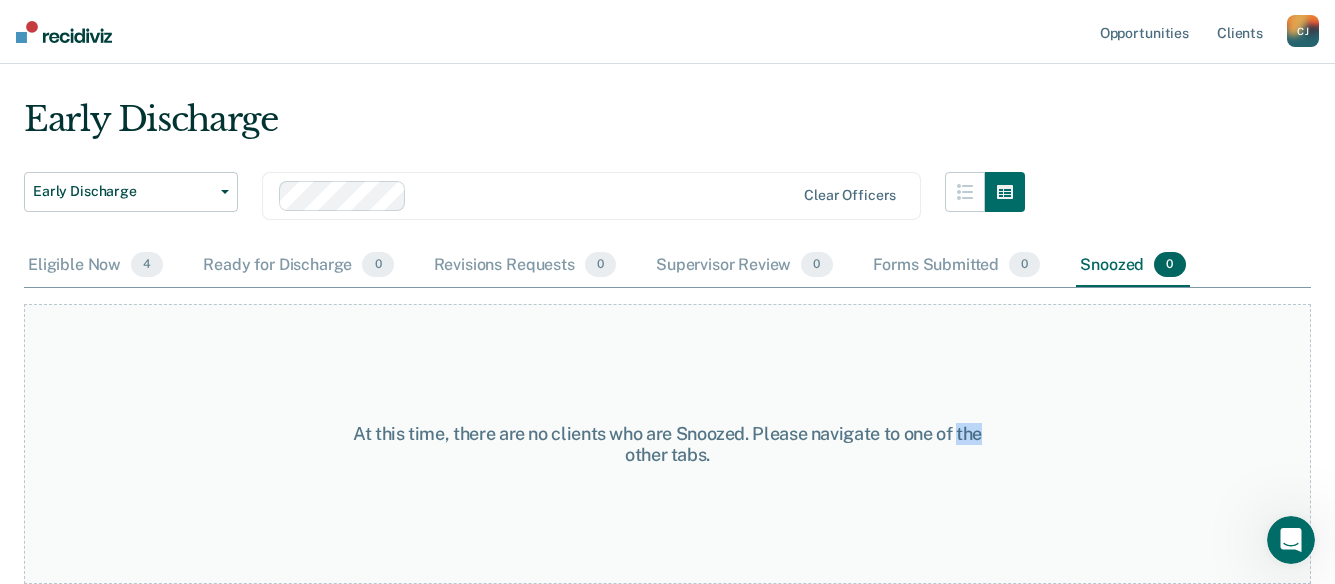 click on "At this time, there are no clients who are Snoozed. Please navigate to one of the other tabs." at bounding box center [667, 444] 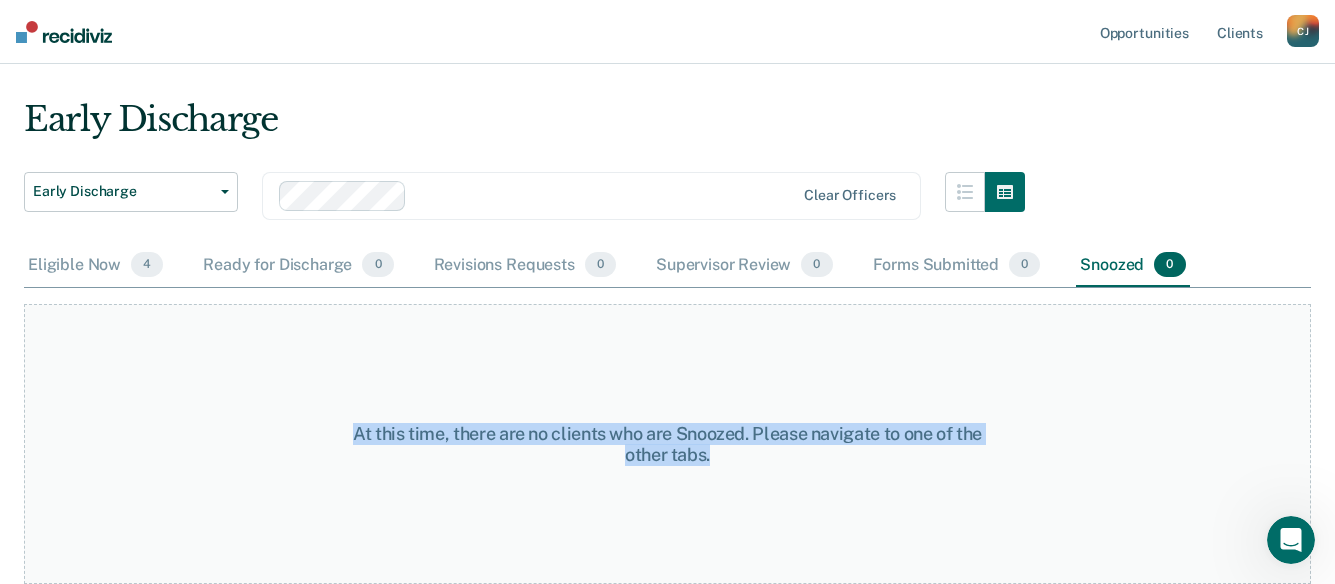 click on "At this time, there are no clients who are Snoozed. Please navigate to one of the other tabs." at bounding box center [667, 444] 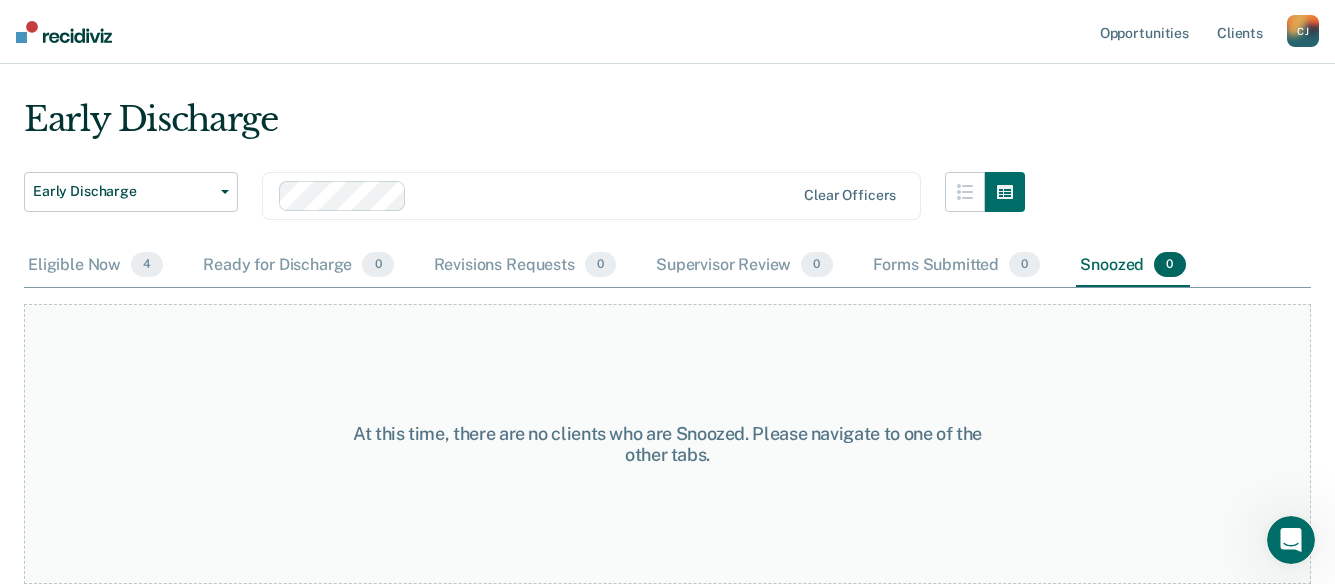 click on "Early Discharge   Early Discharge Early Discharge Clear   officers Eligible Now 4 Ready for Discharge 0 Revisions Requests 0 Supervisor Review 0 Forms Submitted 0 Snoozed 0
To pick up a draggable item, press the space bar.
While dragging, use the arrow keys to move the item.
Press space again to drop the item in its new position, or press escape to cancel.
At this time, there are no clients who are Snoozed. Please navigate to one of the other tabs." at bounding box center [667, 247] 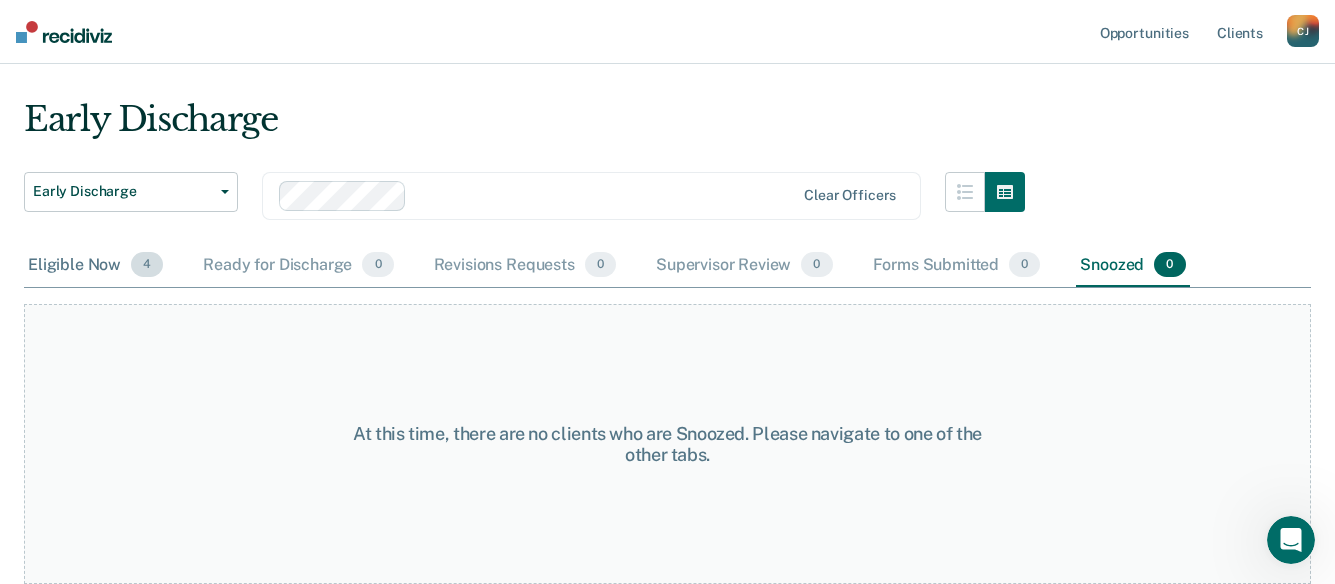 click on "Eligible Now 4" at bounding box center [95, 266] 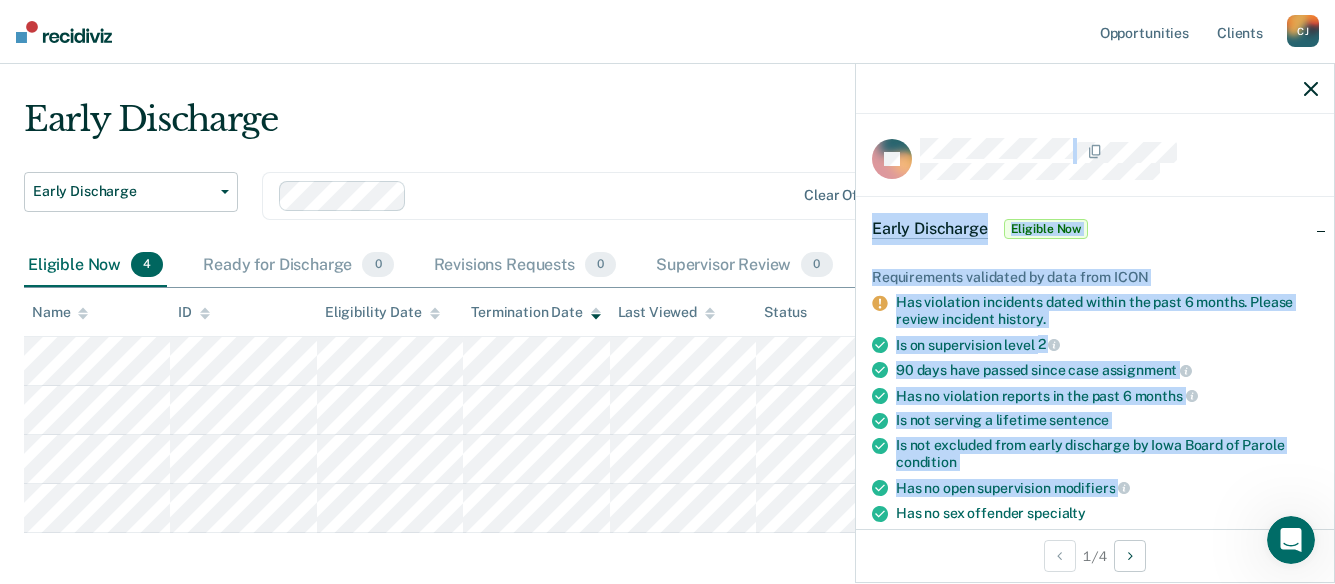 click on "Looks like you’re using Internet Explorer 11. For faster loading and a better experience, use Microsoft Edge, Google Chrome, or Firefox. × Opportunities Client s [FIRST] [LAST] [INITIALS] Profile How it works Log Out Home Early Discharge Early Discharge Early Discharge Clear officers Eligible Now 4 Ready for Discharge 0 Revisions Requests 0 Supervisor Review 0 Forms Submitted 0 Snoozed 0 To pick up a draggable item, press the space bar. While dragging, use the arrow keys to move the item. Press space again to drop the item in its new position, or press escape to cancel. Name ID Eligibility Date Termination Date Last Viewed Status Assigned to [INITIALS] Early Discharge Eligible Now Requirements validated by data from ICON Has violation incidents dated within the past 6 months. Please review incident history. Is on supervision level 2 90 days have passed since case assignment Has no violation reports in the past 6 months Is not serving a lifetime sentence condition" at bounding box center (667, 253) 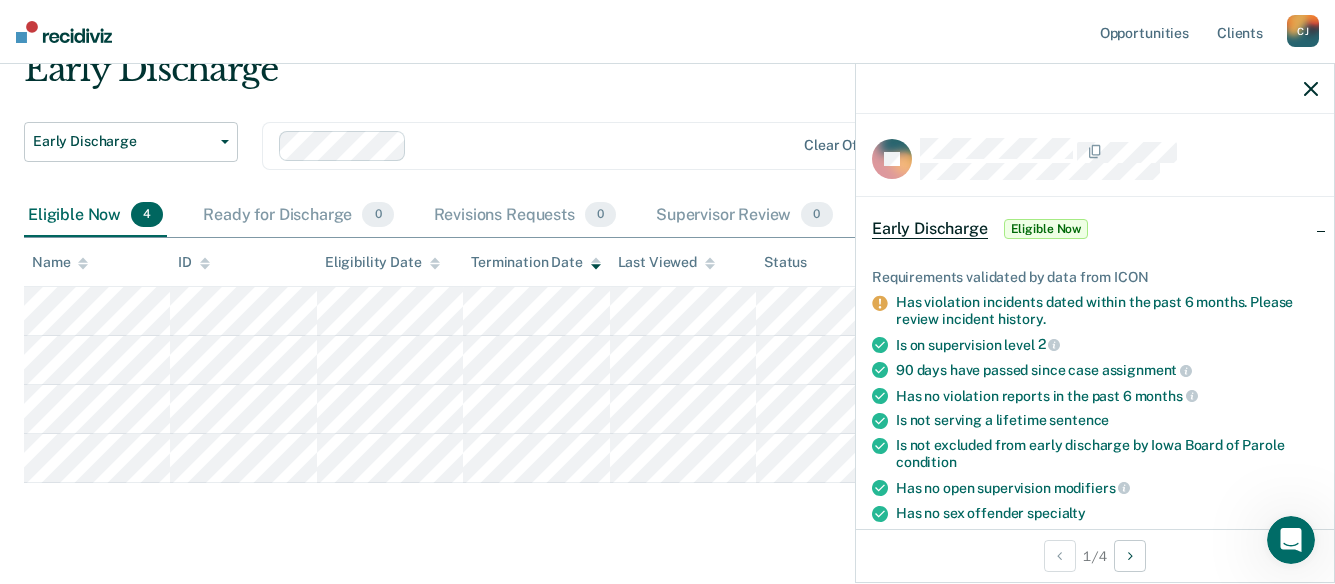 scroll, scrollTop: 132, scrollLeft: 0, axis: vertical 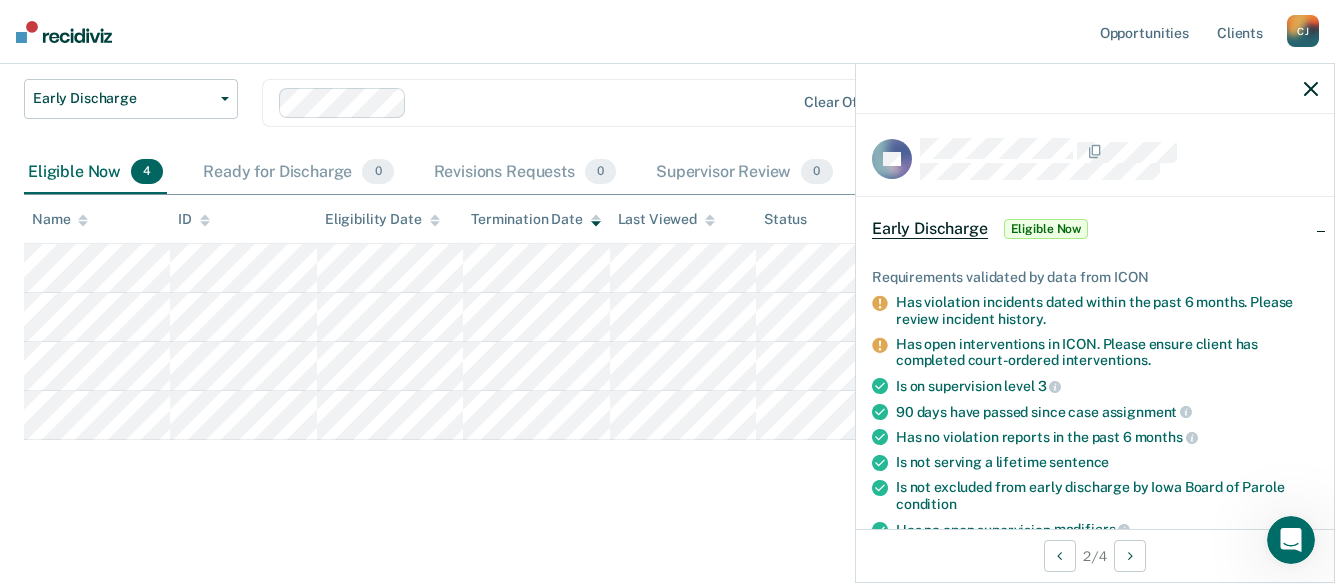 click on "Requirements validated by data from ICON Has violation incidents dated within the past 6 months. Please review incident history. Has open interventions in ICON. Please ensure client has completed court-ordered interventions. Is on supervision level 3 90 days have passed since case assignment Has no violation reports in the past 6 months Is not serving a lifetime sentence Is not excluded from early discharge by [STATE] Board of Parole condition Has no open supervision modifiers Has no sex offender specialty Has paid their most recent supervision fee Is not serving for an offense that is ineligible for early discharge Is not within 30 days of discharge date Has no DOC-registered victim DNA has been collected and successfully uploaded to CODIS Requirements for officers to check Has no pending criminal charges or active warrants Has completed any court-ordered interventions and/or programming Has paid restitution in full clients) Navigate to form Update Eligibility" at bounding box center (1095, 591) 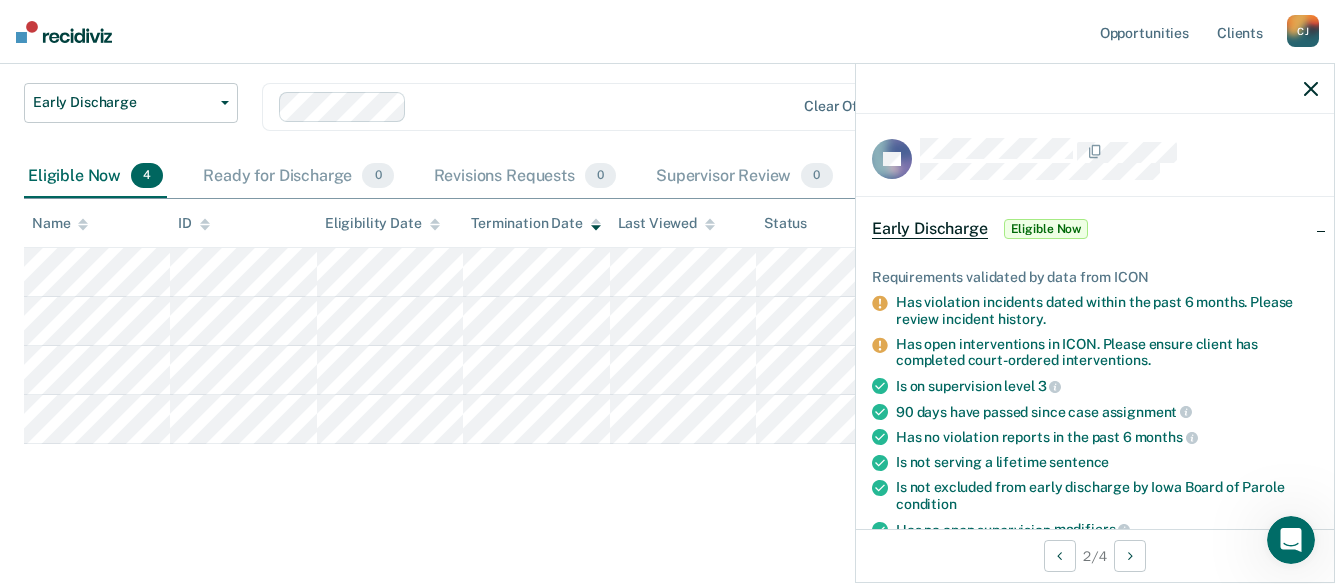 scroll, scrollTop: 127, scrollLeft: 0, axis: vertical 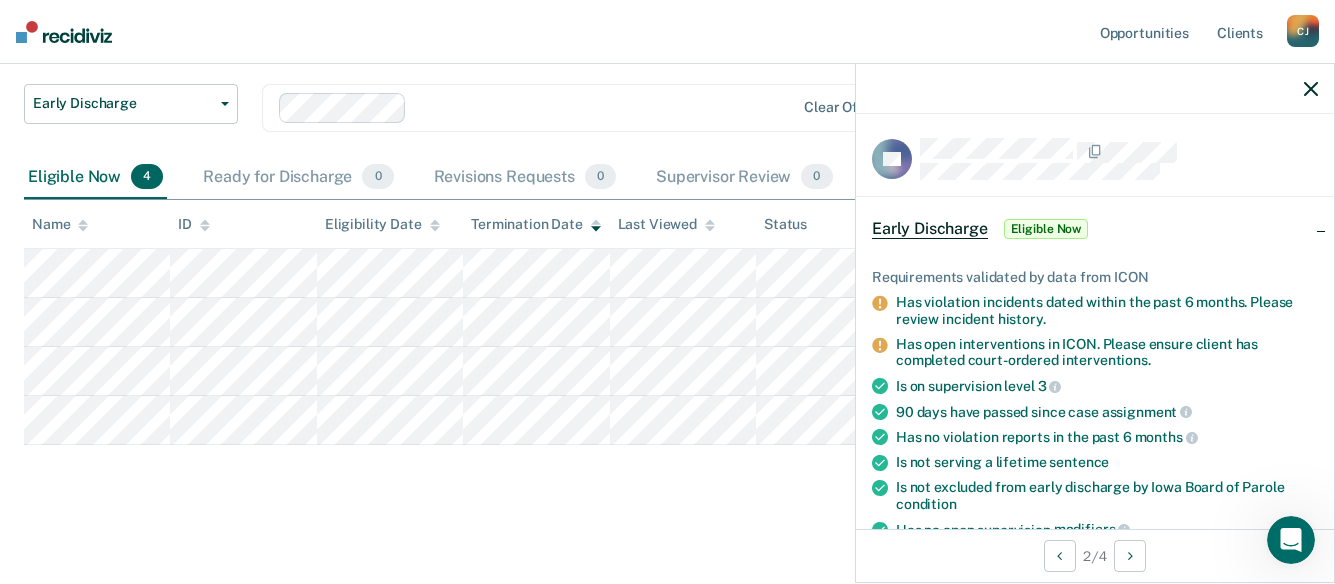 click on "[INITIALS]" at bounding box center [1303, 31] 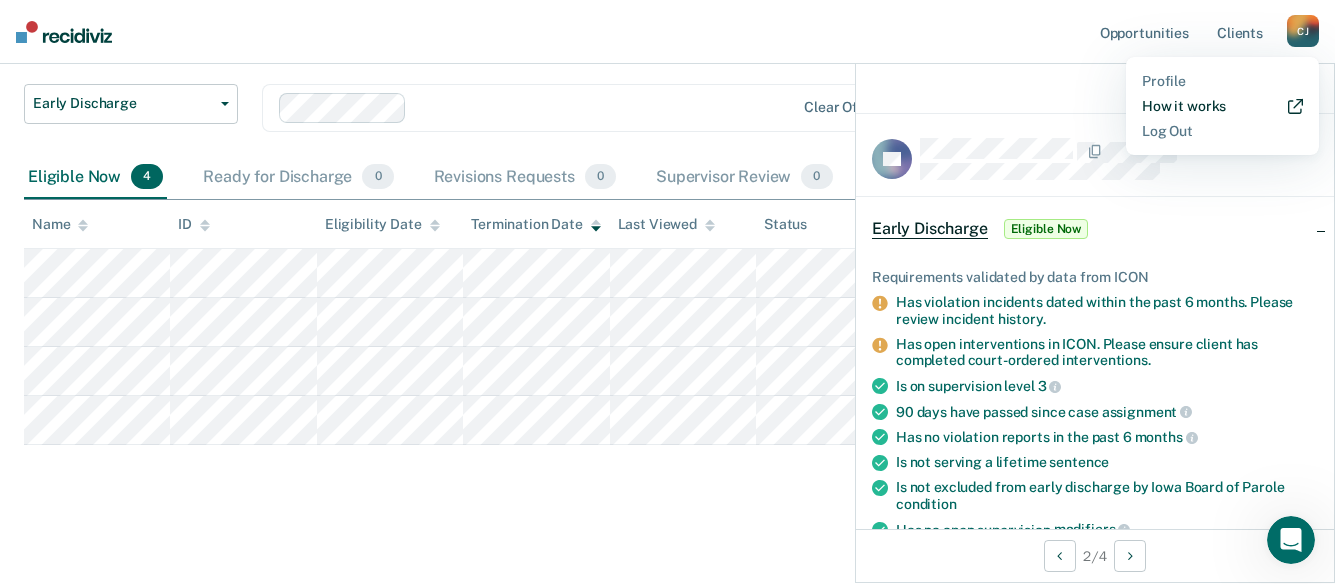 click on "How it works" at bounding box center [1222, 106] 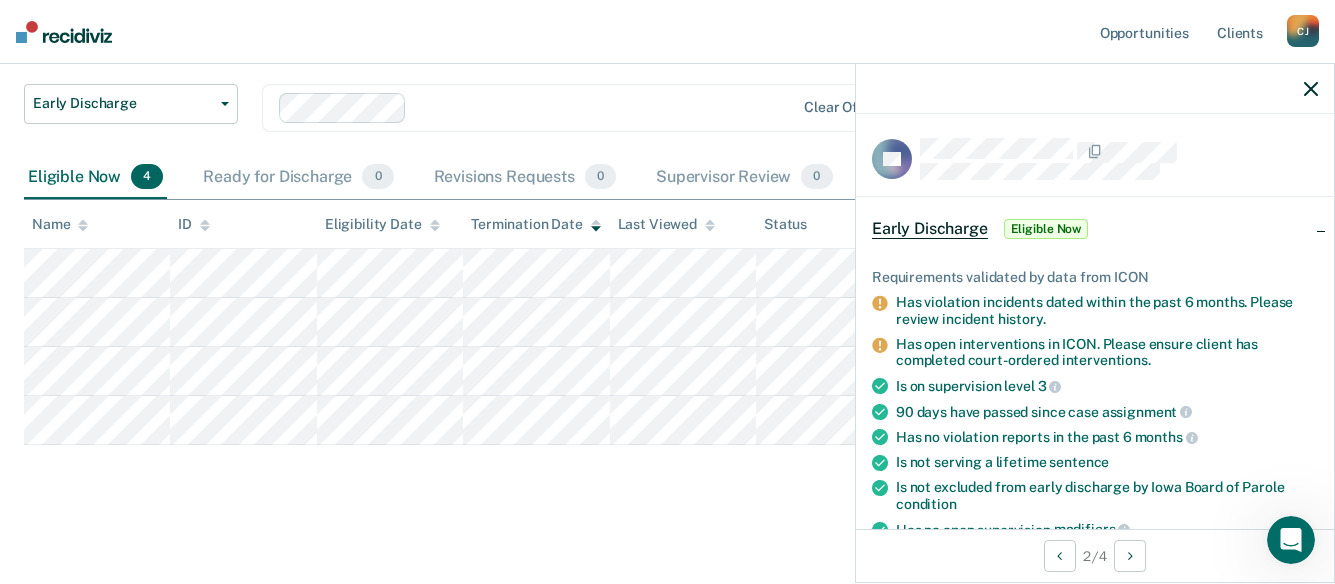 scroll, scrollTop: 363, scrollLeft: 0, axis: vertical 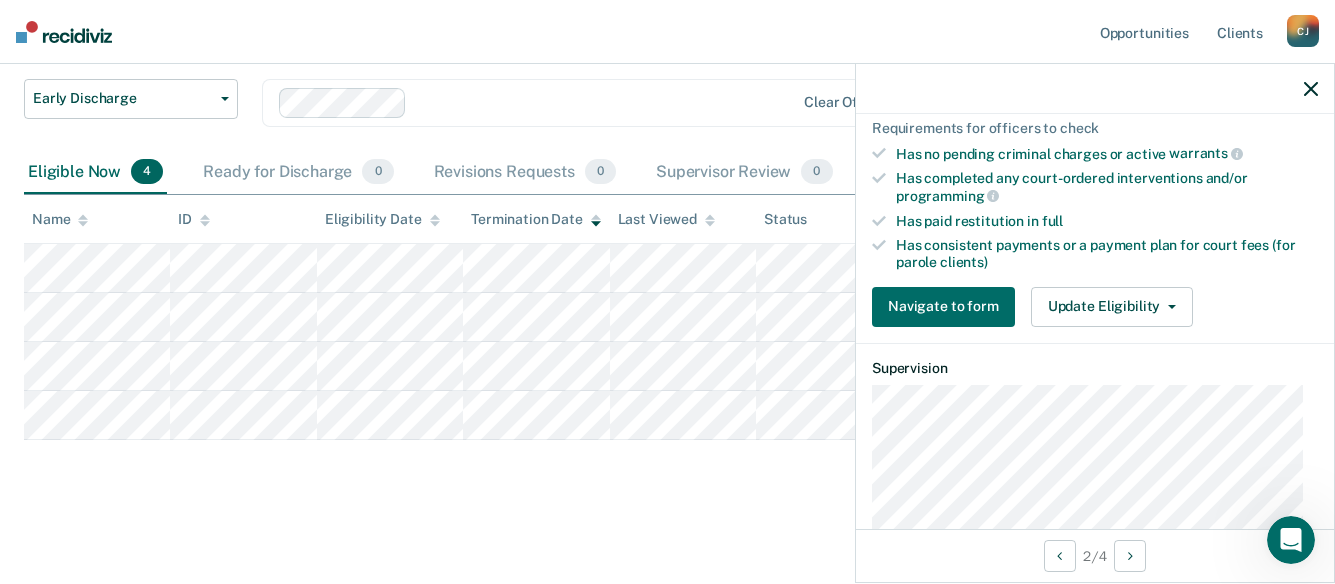 click on "[FIRST] [LAST]" at bounding box center (667, 276) 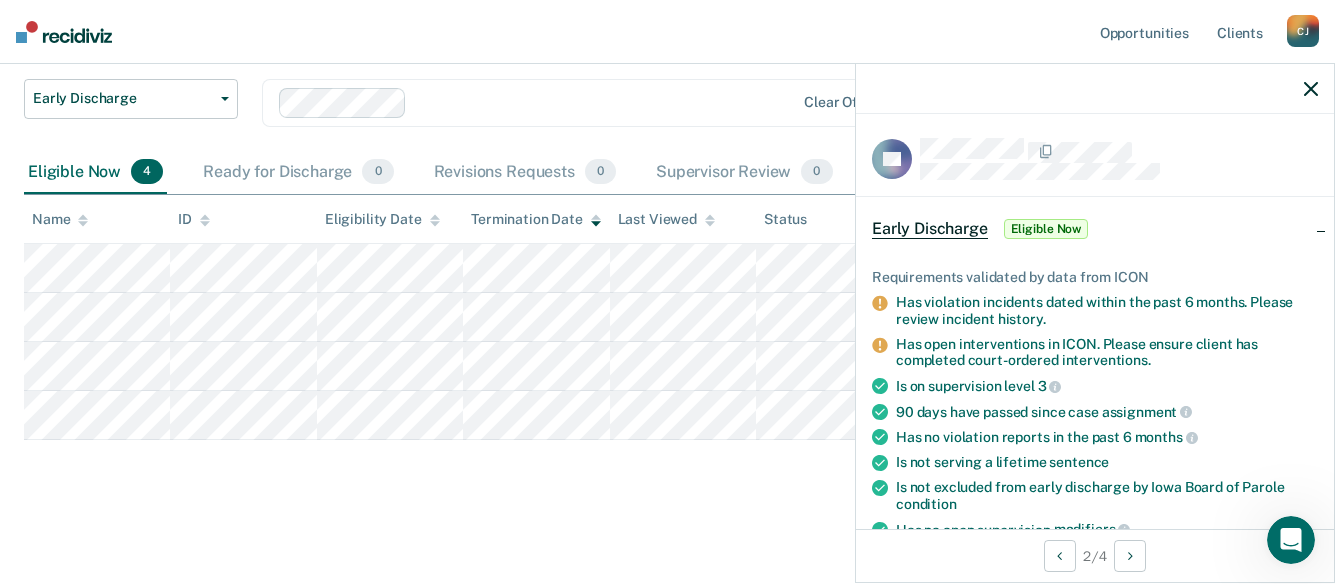 scroll, scrollTop: 40, scrollLeft: 0, axis: vertical 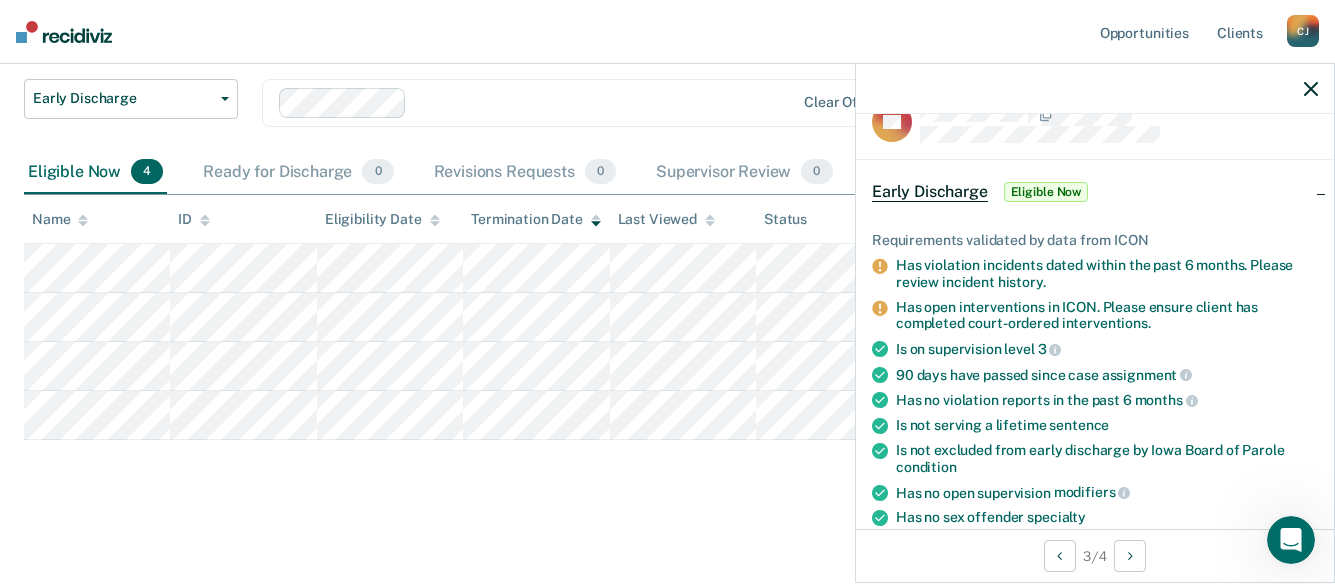 click on "Early Discharge   Early Discharge Early Discharge Clear   officers" at bounding box center [524, 78] 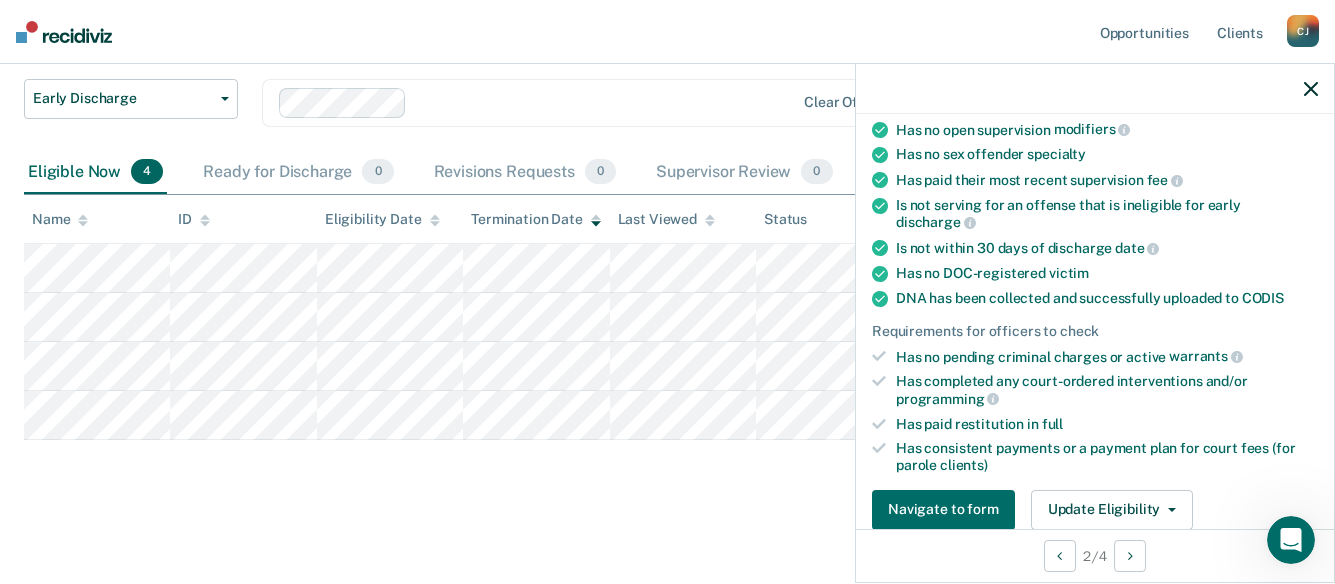 click on "Requirements validated by data from ICON Has violation incidents dated within the past 6 months. Please review incident history. Has open interventions in ICON. Please ensure client has completed court-ordered interventions. Is on supervision level 3 90 days have passed since case assignment Has no violation reports in the past 6 months Is not serving a lifetime sentence Is not excluded from early discharge by [STATE] Board of Parole condition Has no open supervision modifiers Has no sex offender specialty Has paid their most recent supervision fee Is not serving for an offense that is ineligible for early discharge Is not within 30 days of discharge date Has no DOC-registered victim DNA has been collected and successfully uploaded to CODIS Requirements for officers to check Has no pending criminal charges or active warrants Has completed any court-ordered interventions and/or programming Has paid restitution in full clients) Navigate to form Update Eligibility" at bounding box center [1095, 191] 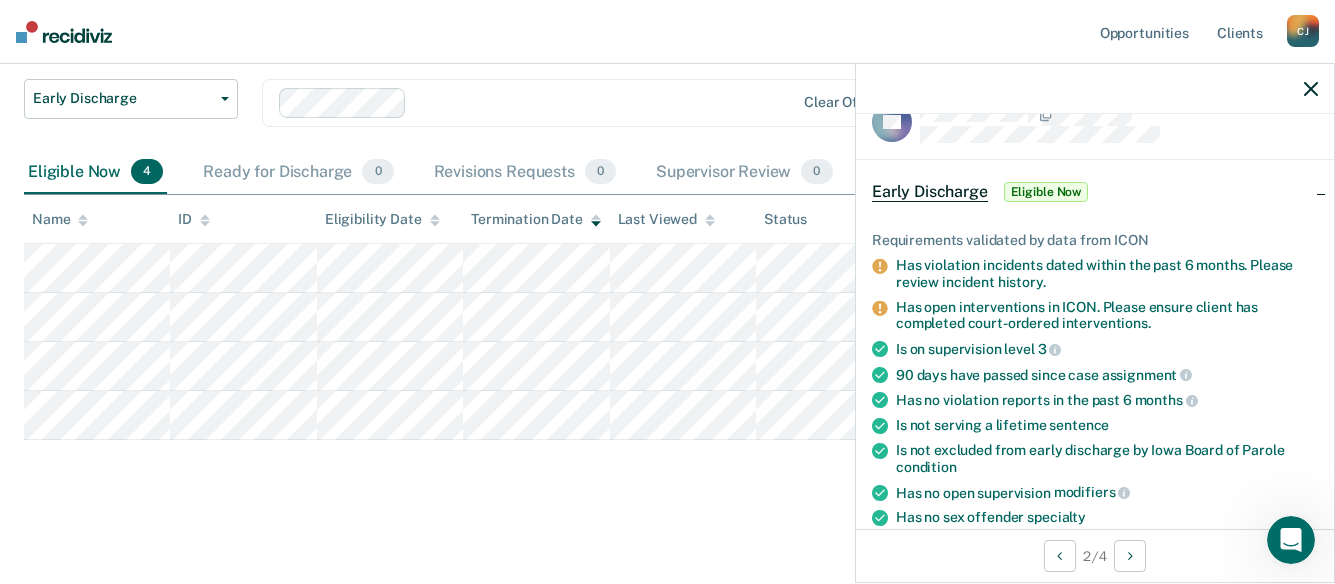 scroll, scrollTop: 0, scrollLeft: 0, axis: both 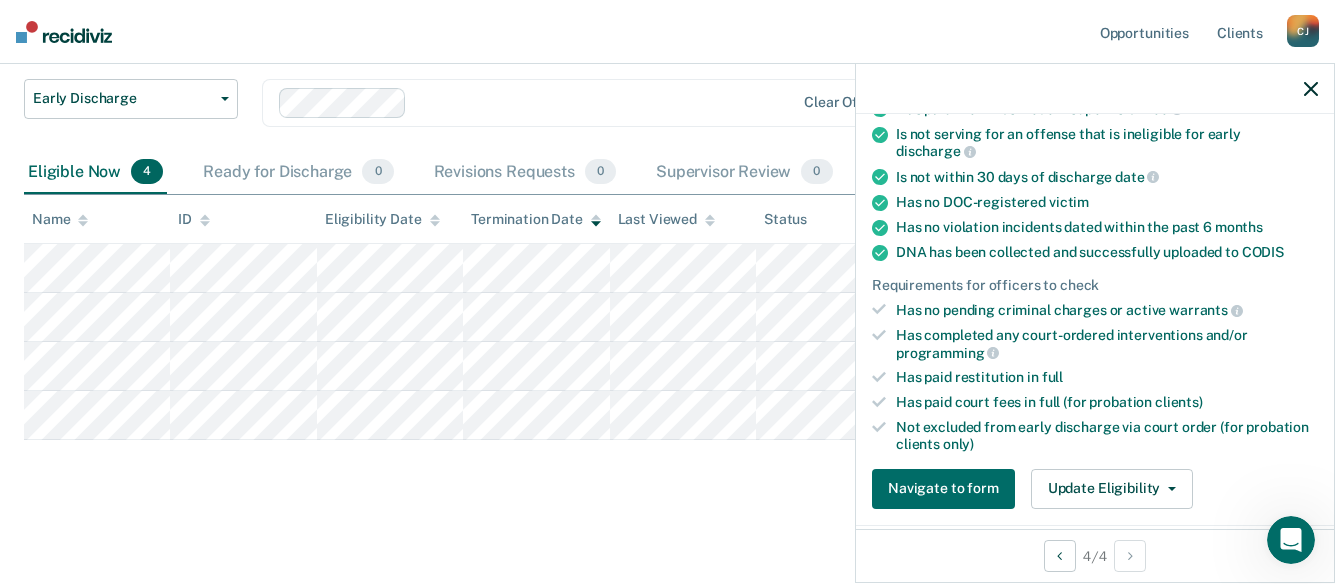 click at bounding box center [1311, 89] 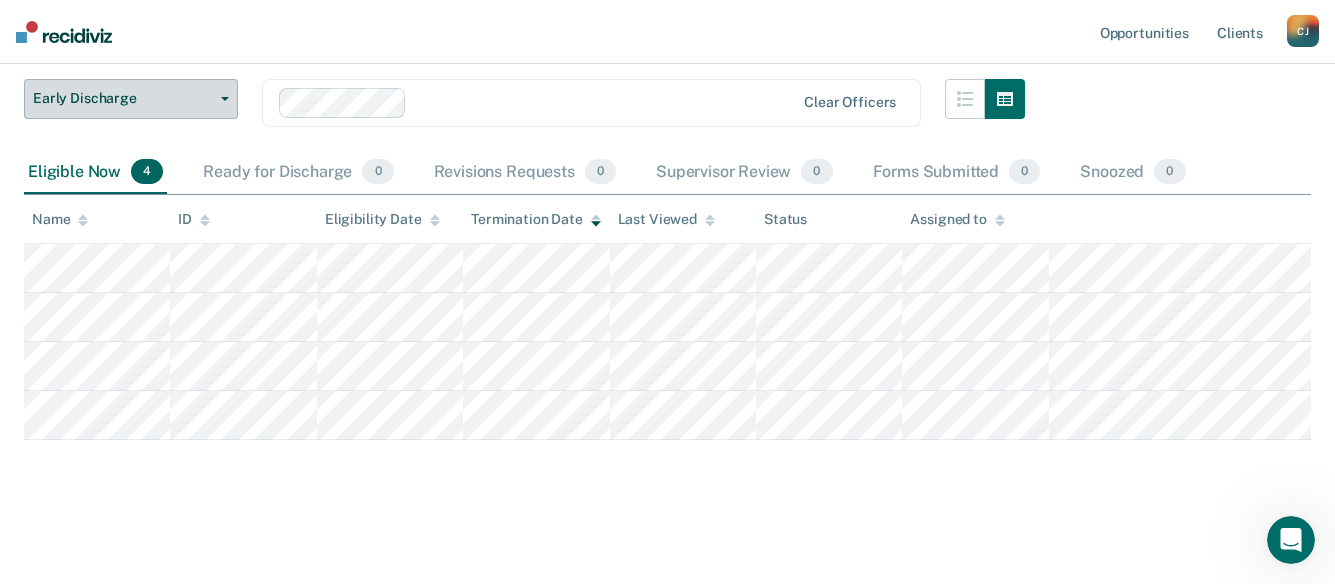 click on "Early Discharge" at bounding box center (123, 98) 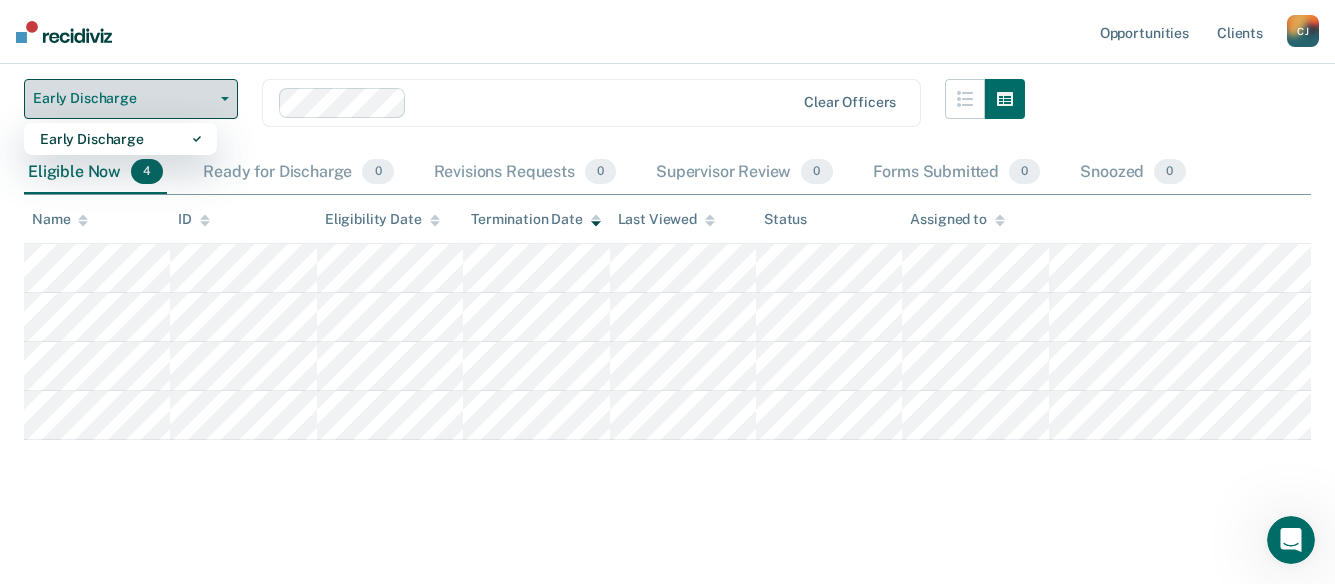 click on "Early Discharge" at bounding box center [123, 98] 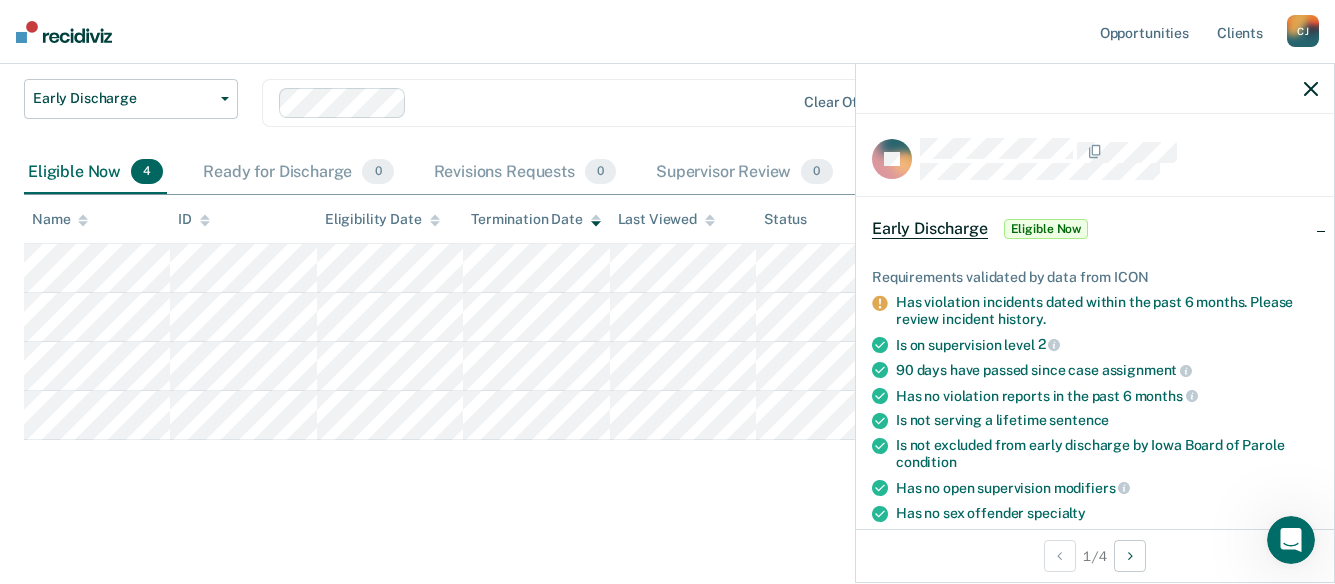scroll, scrollTop: 363, scrollLeft: 0, axis: vertical 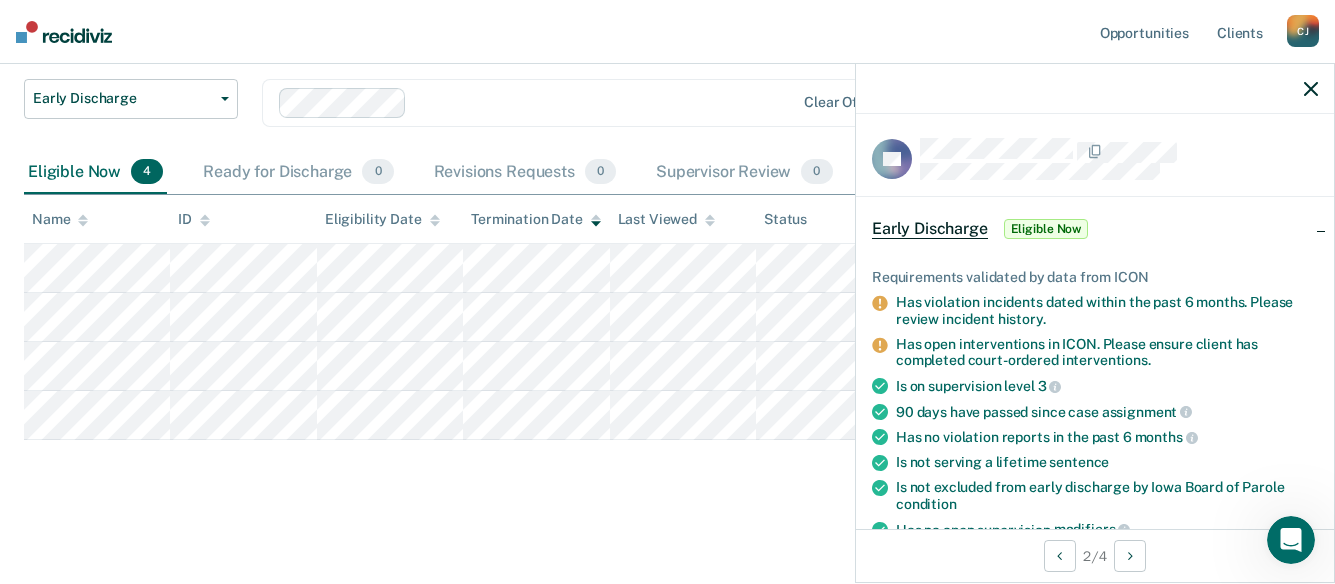 click on "Requirements validated by data from ICON Has violation incidents dated within the past 6 months. Please review incident history. Has open interventions in ICON. Please ensure client has completed court-ordered interventions. Is on supervision level 3 90 days have passed since case assignment Has no violation reports in the past 6 months Is not serving a lifetime sentence Is not excluded from early discharge by [STATE] Board of Parole condition Has no open supervision modifiers Has no sex offender specialty Has paid their most recent supervision fee Is not serving for an offense that is ineligible for early discharge Is not within 30 days of discharge date Has no DOC-registered victim DNA has been collected and successfully uploaded to CODIS Requirements for officers to check Has no pending criminal charges or active warrants Has completed any court-ordered interventions and/or programming Has paid restitution in full clients) Navigate to form Update Eligibility" at bounding box center (1095, 591) 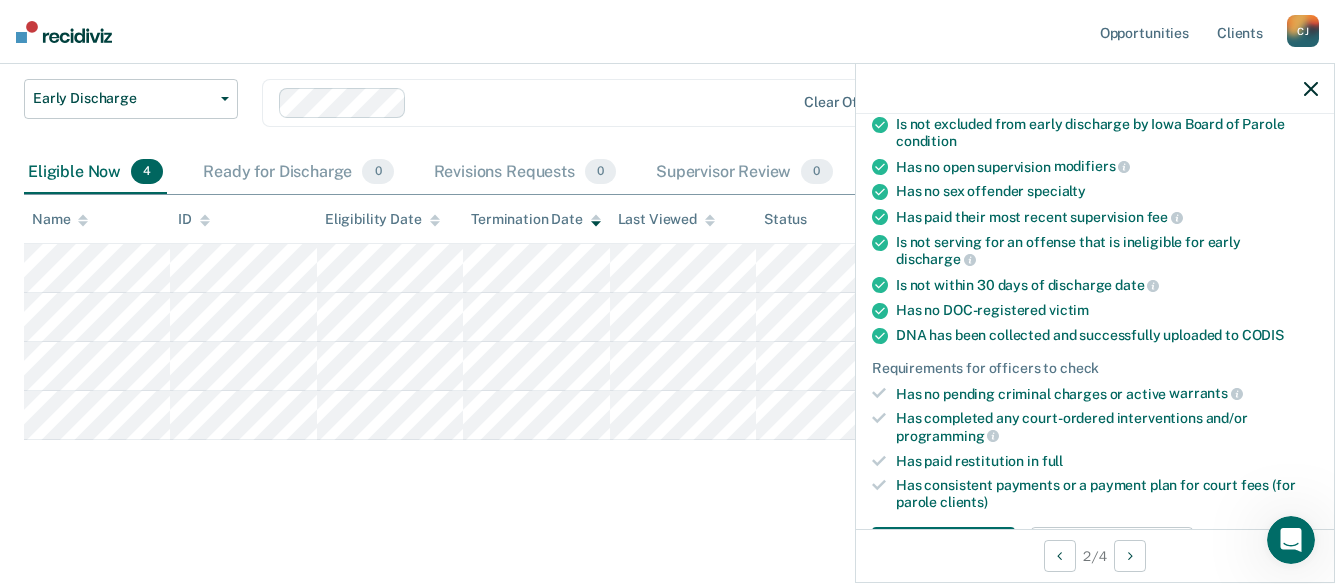 click on "Requirements validated by data from ICON Has violation incidents dated within the past 6 months. Please review incident history. Has open interventions in ICON. Please ensure client has completed court-ordered interventions. Is on supervision level 3 90 days have passed since case assignment Has no violation reports in the past 6 months Is not serving a lifetime sentence Is not excluded from early discharge by [STATE] Board of Parole condition Has no open supervision modifiers Has no sex offender specialty Has paid their most recent supervision fee Is not serving for an offense that is ineligible for early discharge Is not within 30 days of discharge date Has no DOC-registered victim DNA has been collected and successfully uploaded to CODIS Requirements for officers to check Has no pending criminal charges or active warrants Has completed any court-ordered interventions and/or programming Has paid restitution in full clients) Navigate to form Update Eligibility" at bounding box center [1095, 228] 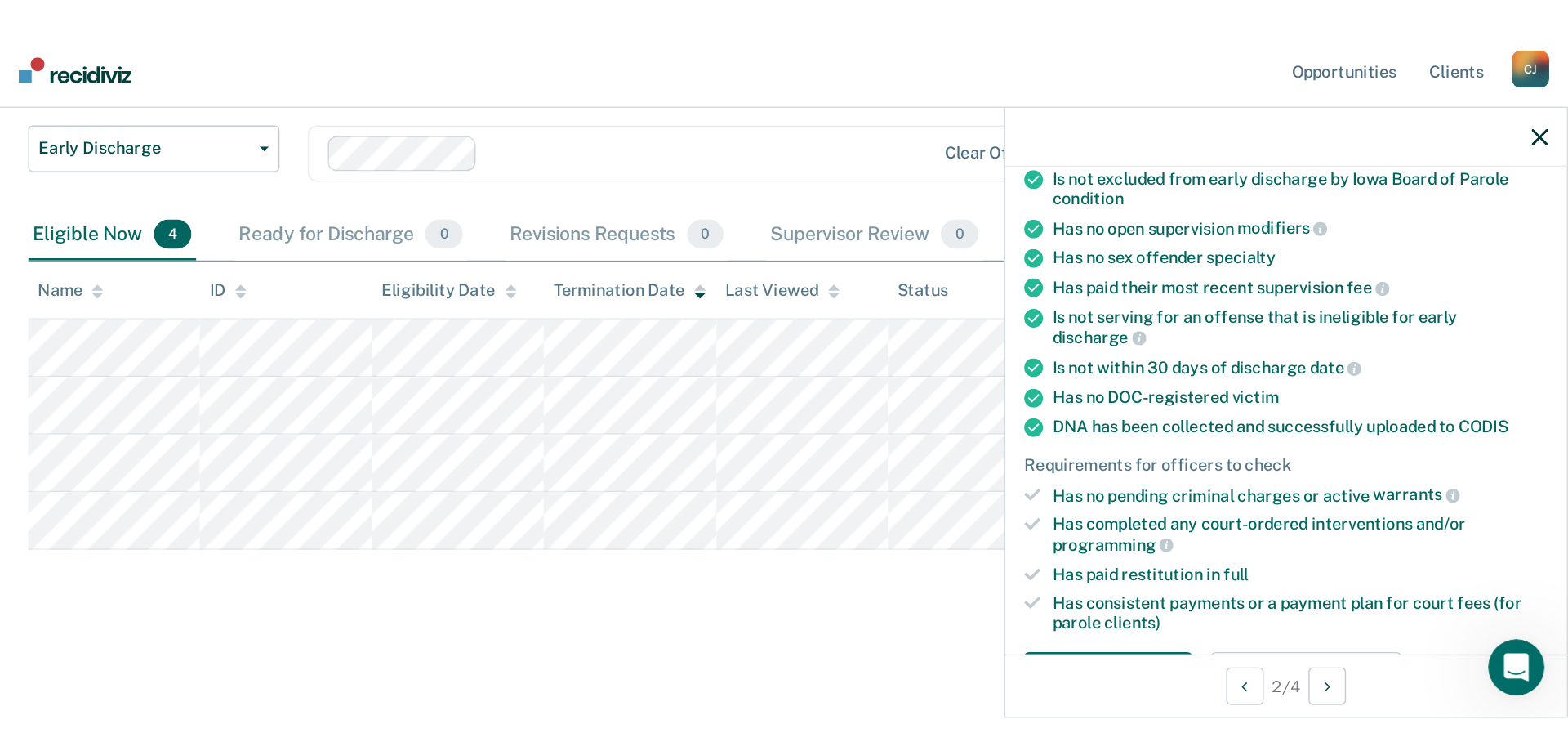 scroll, scrollTop: 0, scrollLeft: 0, axis: both 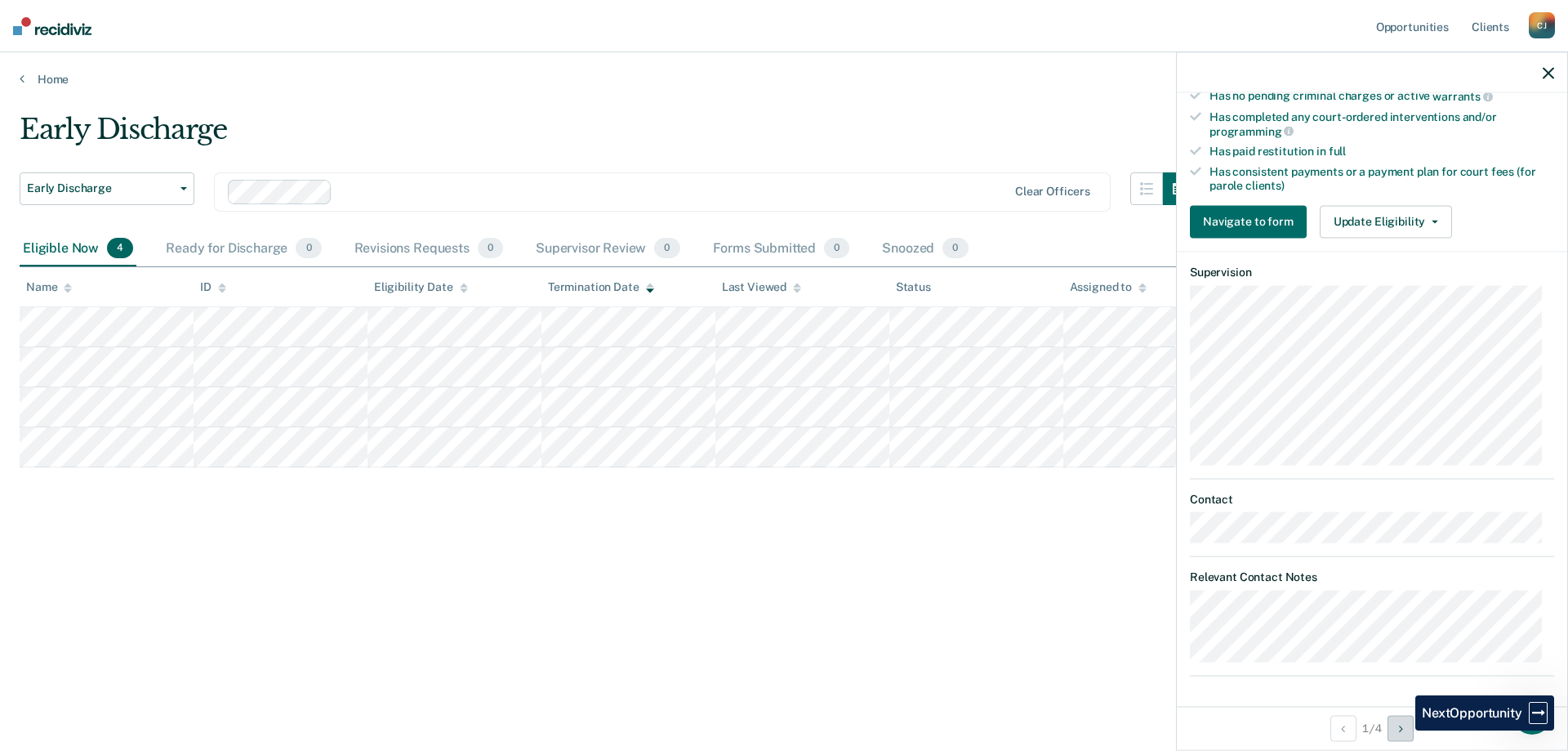 click at bounding box center (1401, 728) 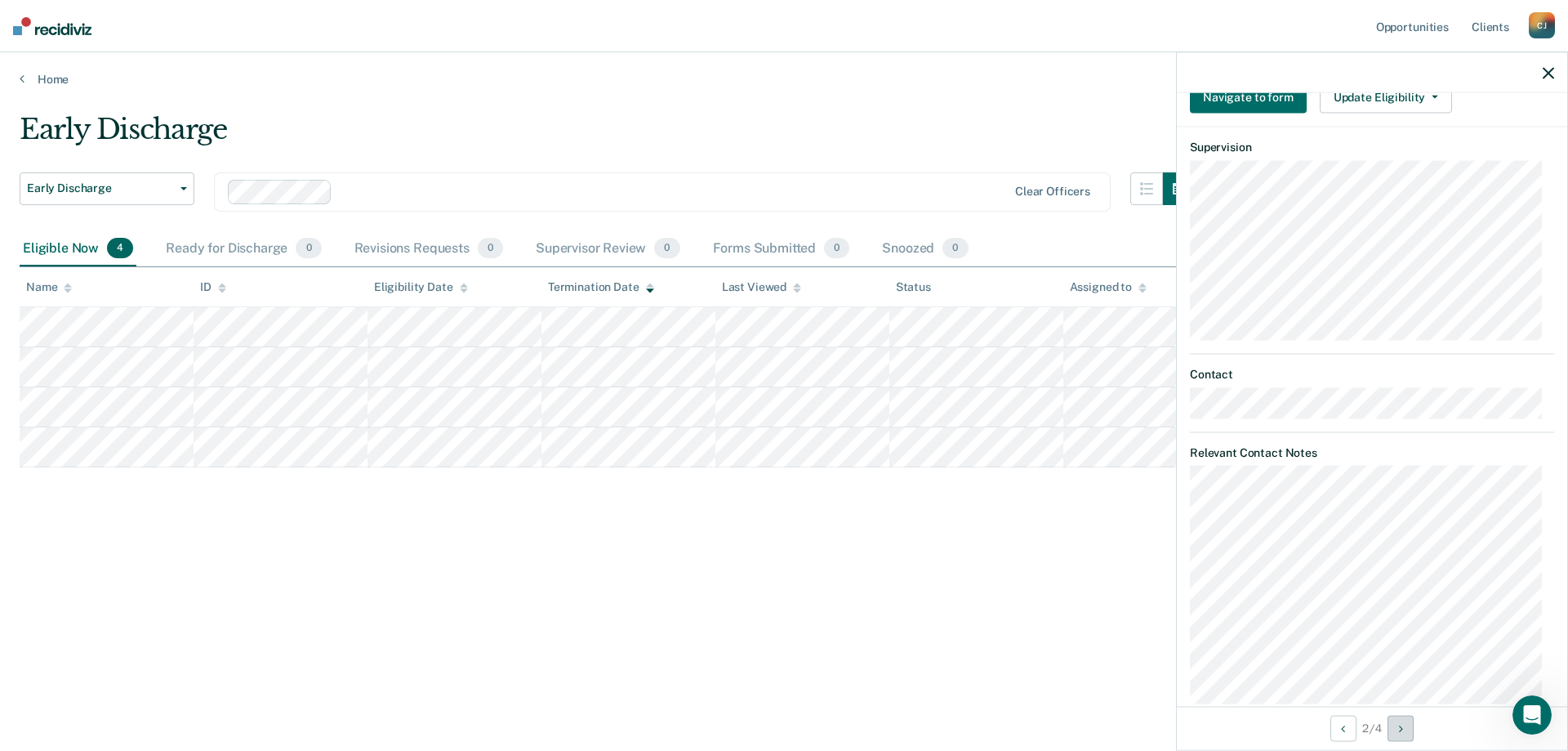 scroll, scrollTop: 685, scrollLeft: 0, axis: vertical 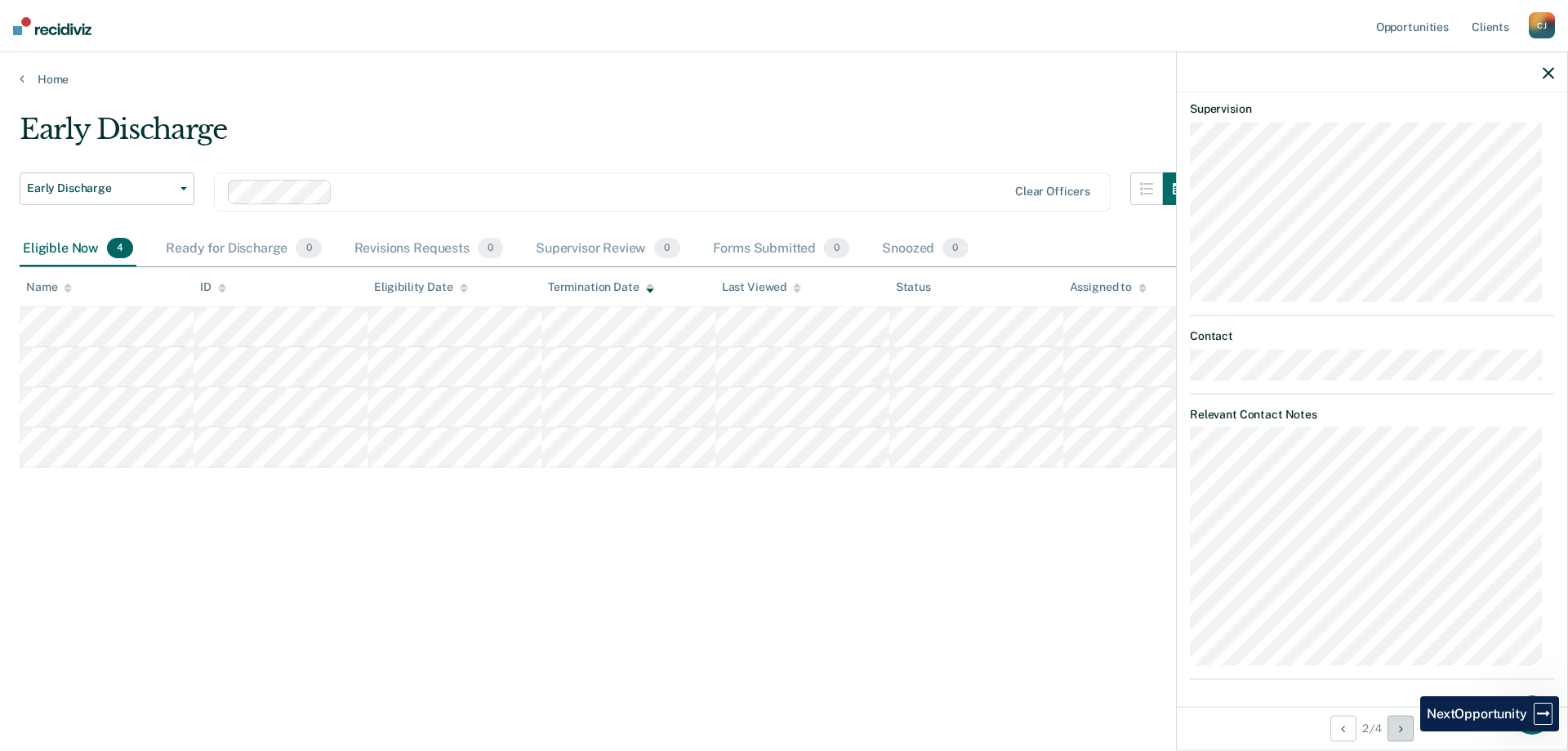 click at bounding box center [1401, 728] 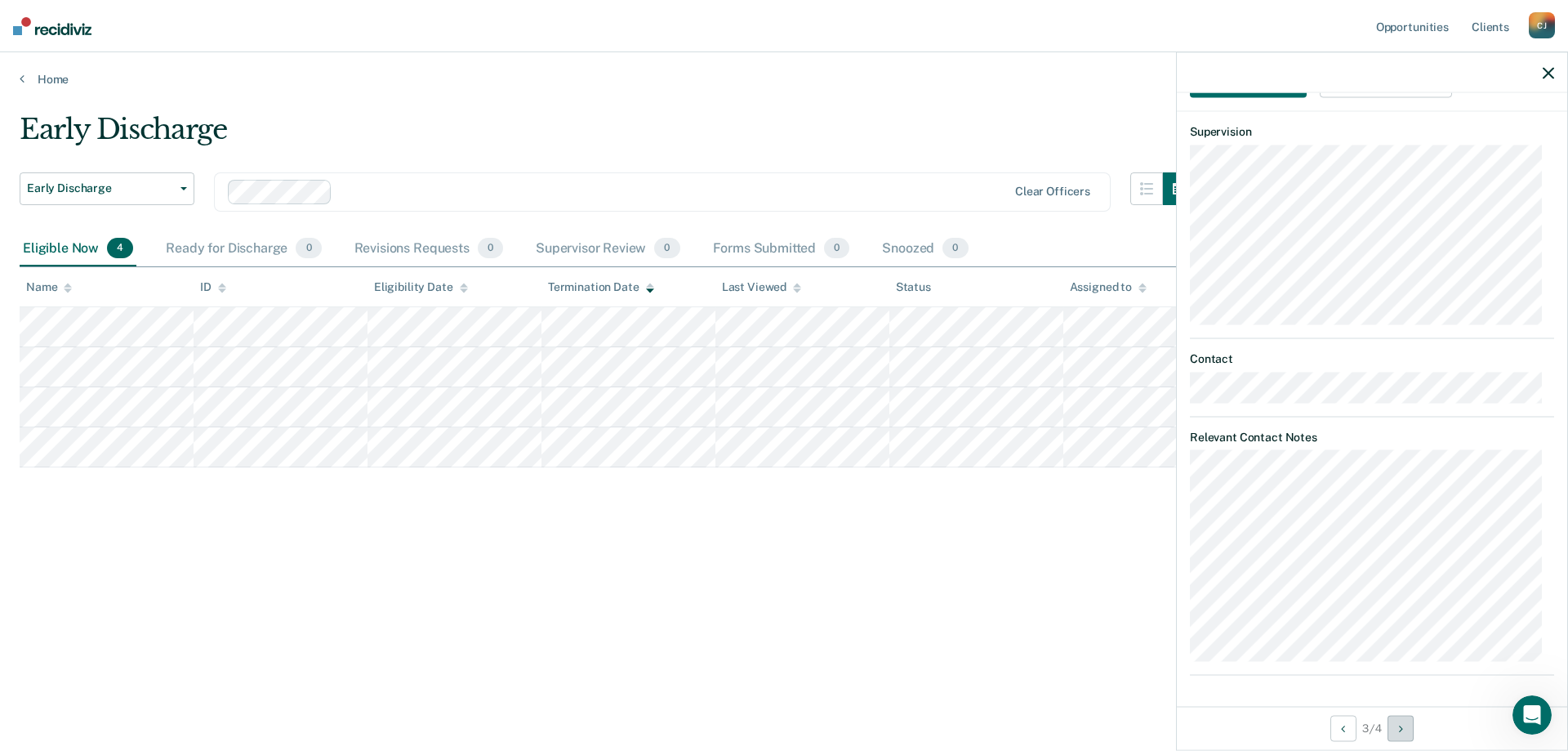 scroll, scrollTop: 661, scrollLeft: 0, axis: vertical 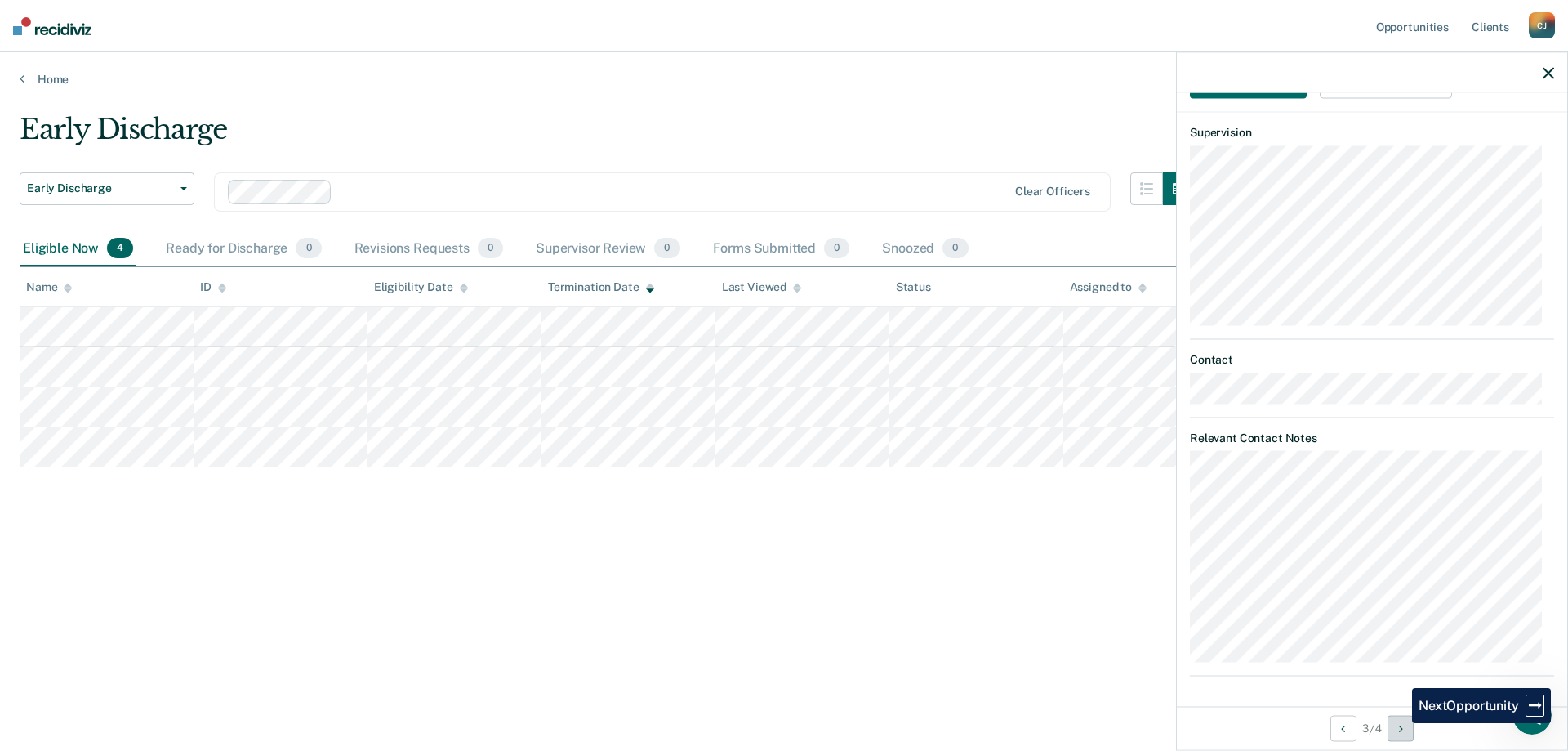 click at bounding box center [1401, 728] 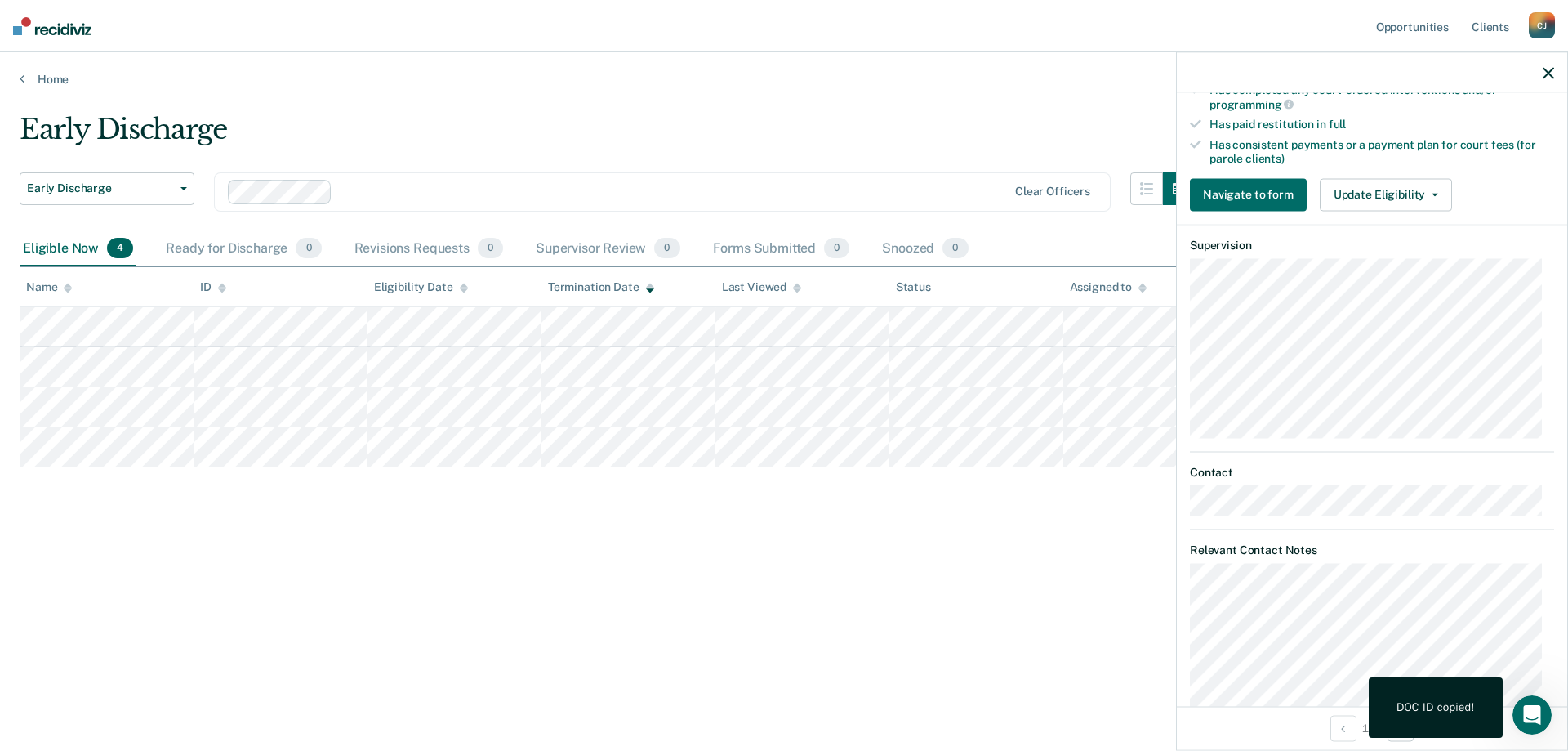 scroll, scrollTop: 481, scrollLeft: 0, axis: vertical 